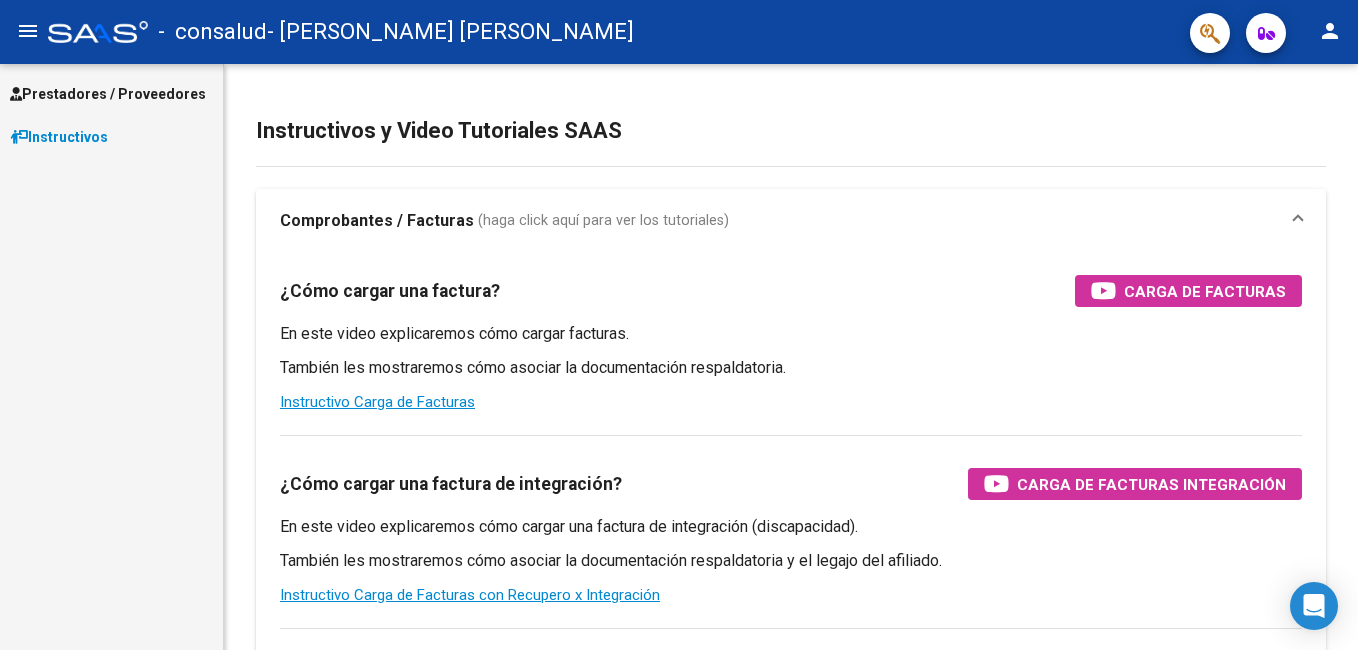 scroll, scrollTop: 0, scrollLeft: 0, axis: both 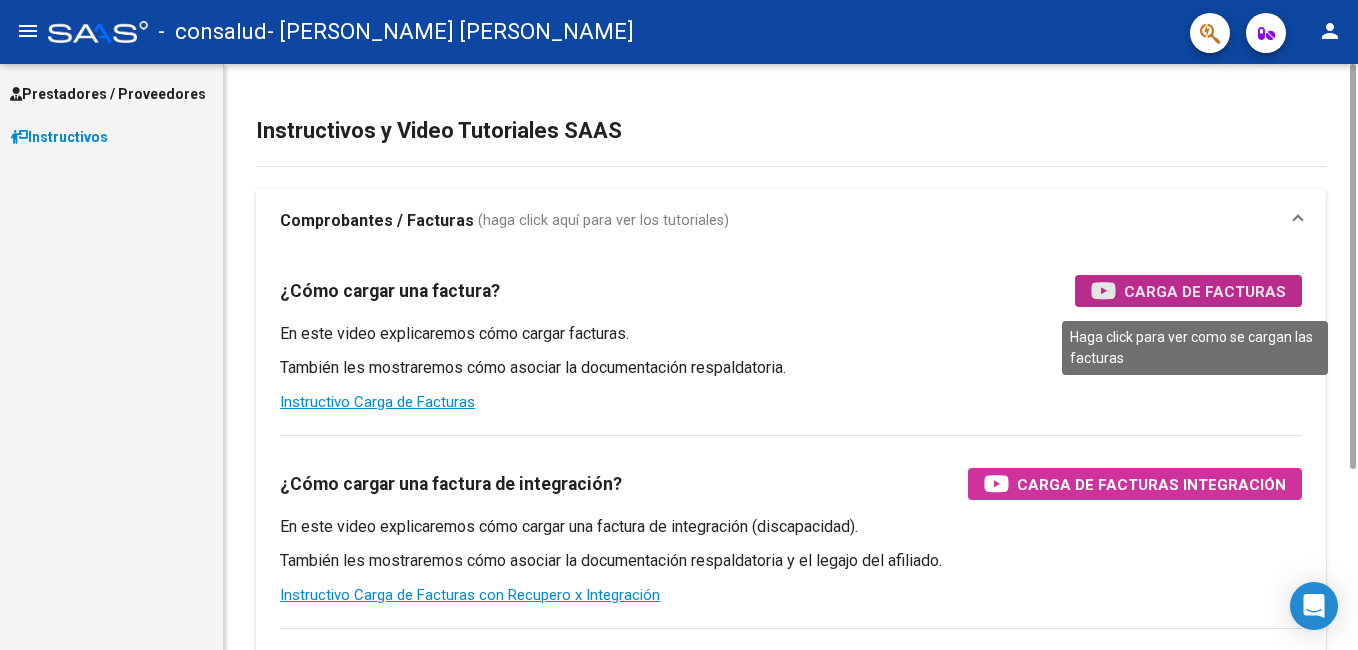 click on "Carga de Facturas" at bounding box center (1205, 291) 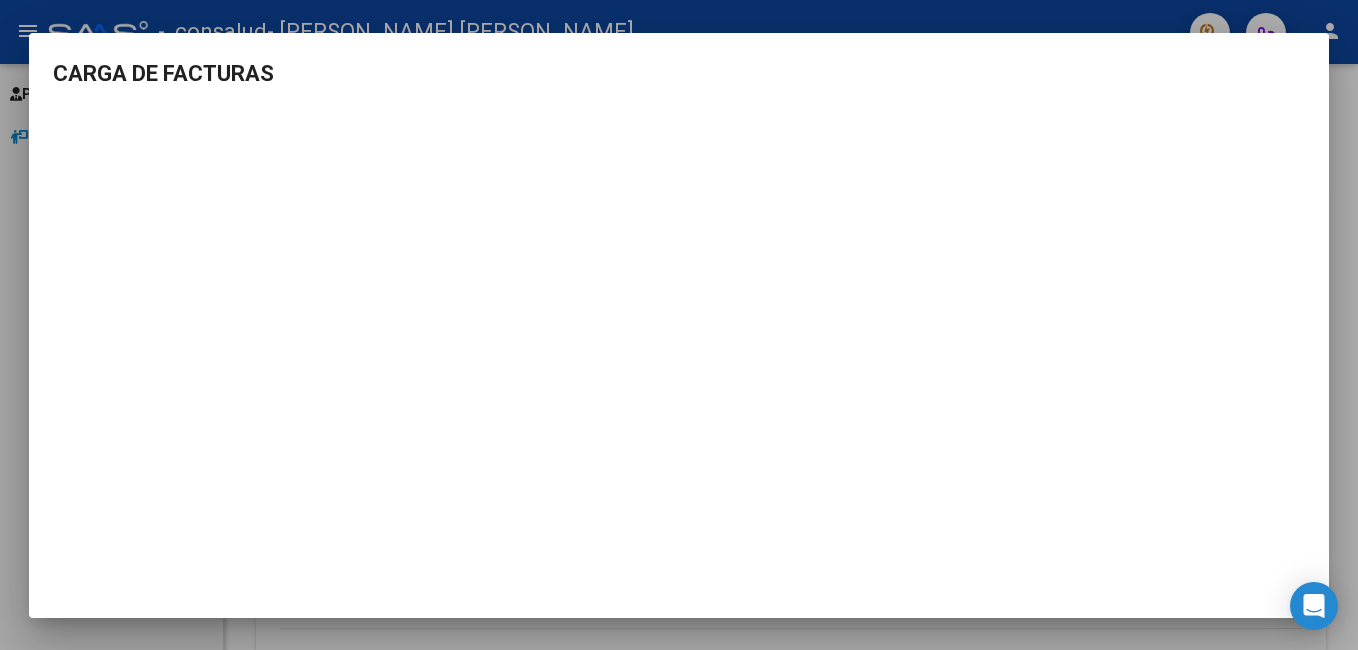 click at bounding box center [679, 325] 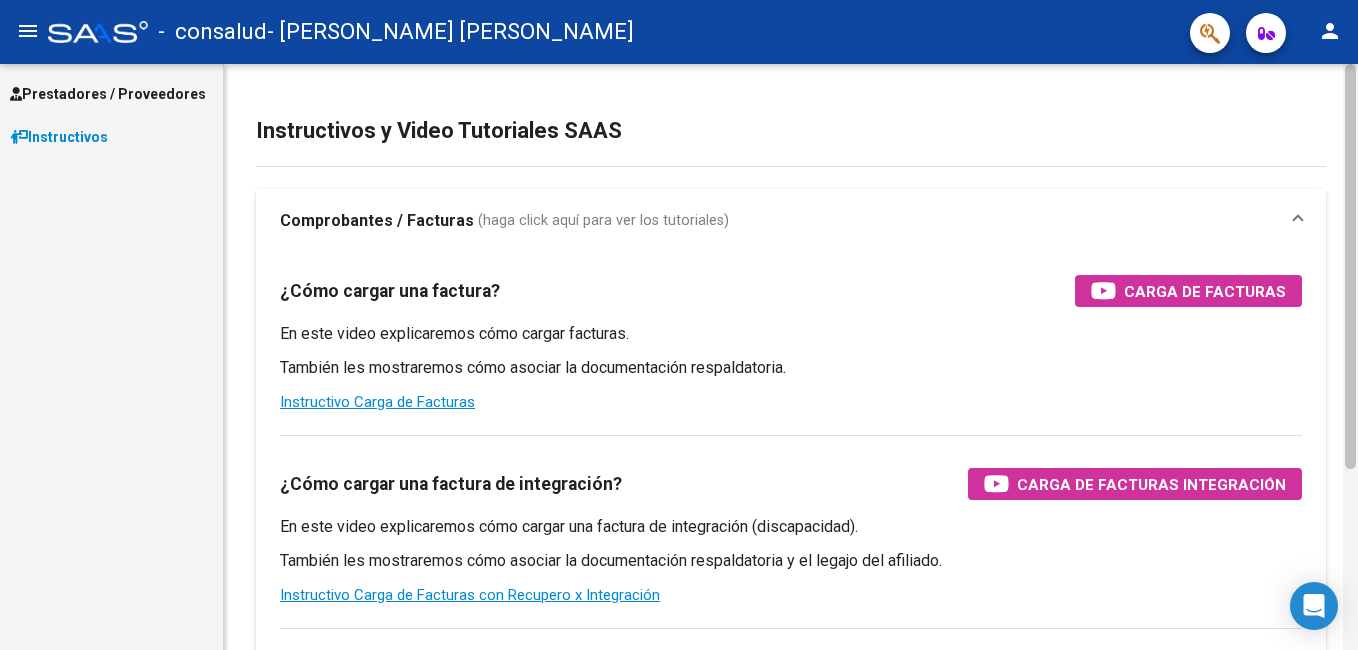 scroll, scrollTop: 261, scrollLeft: 0, axis: vertical 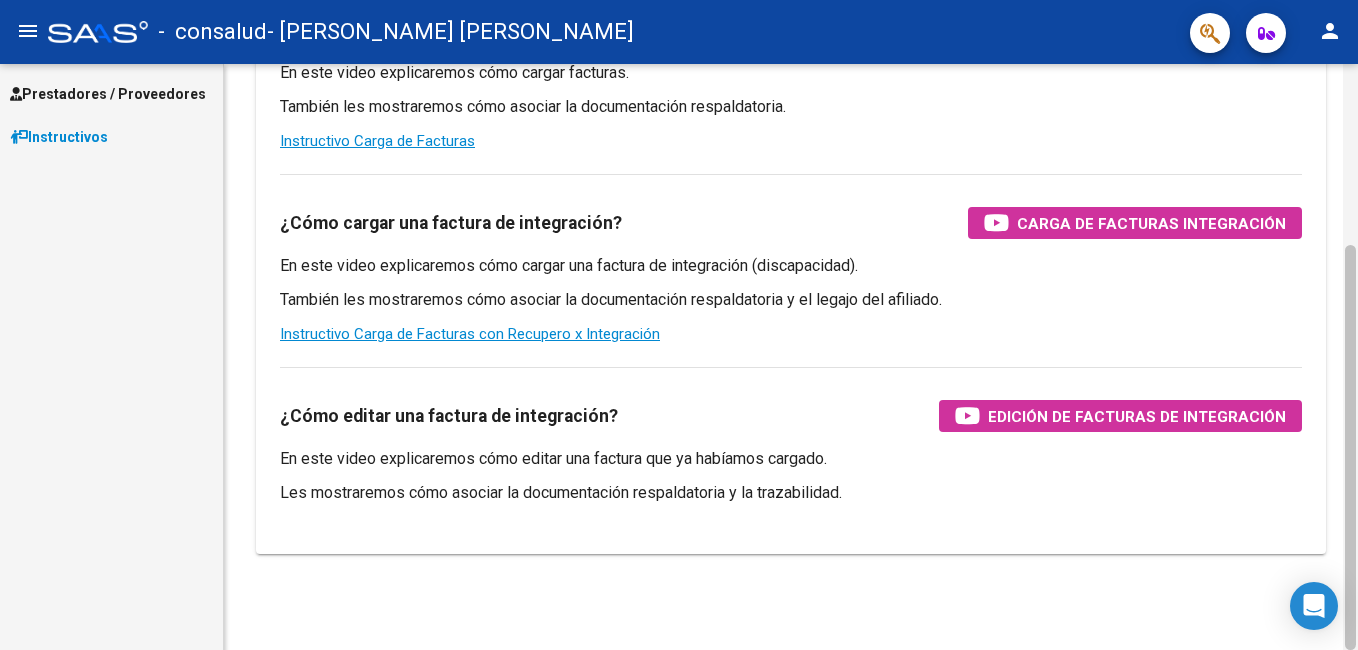 click 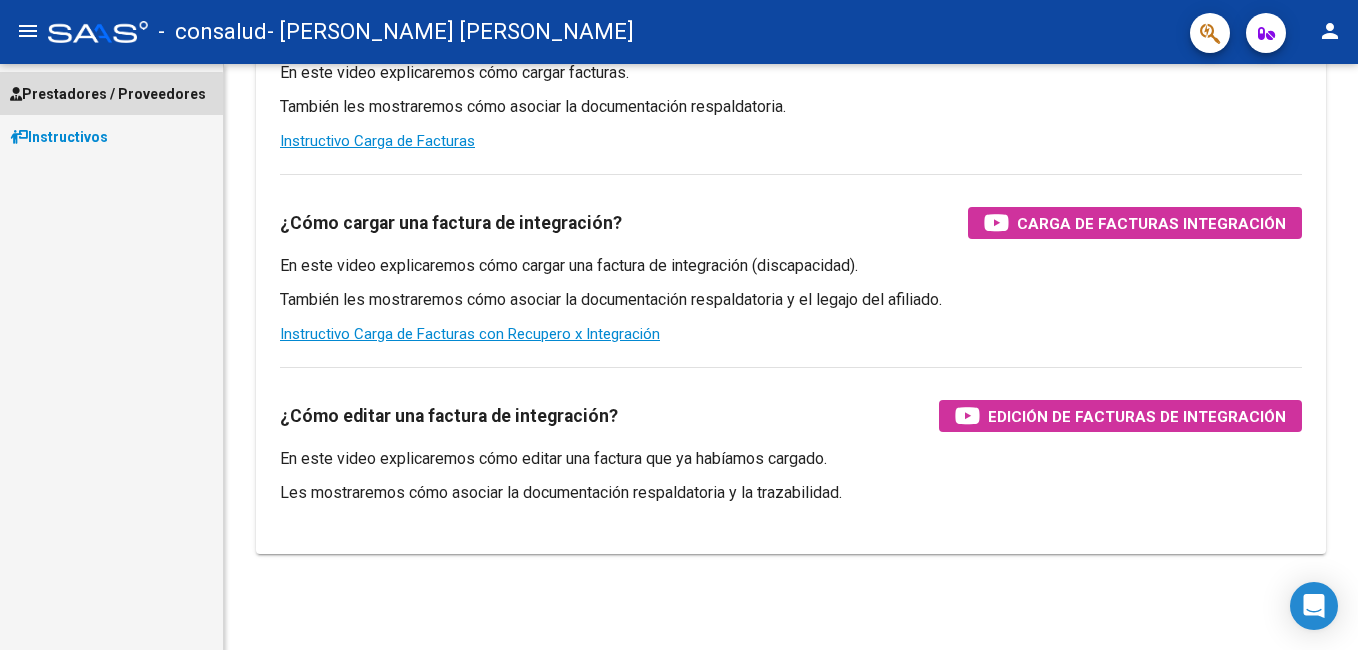 click on "Prestadores / Proveedores" at bounding box center (108, 94) 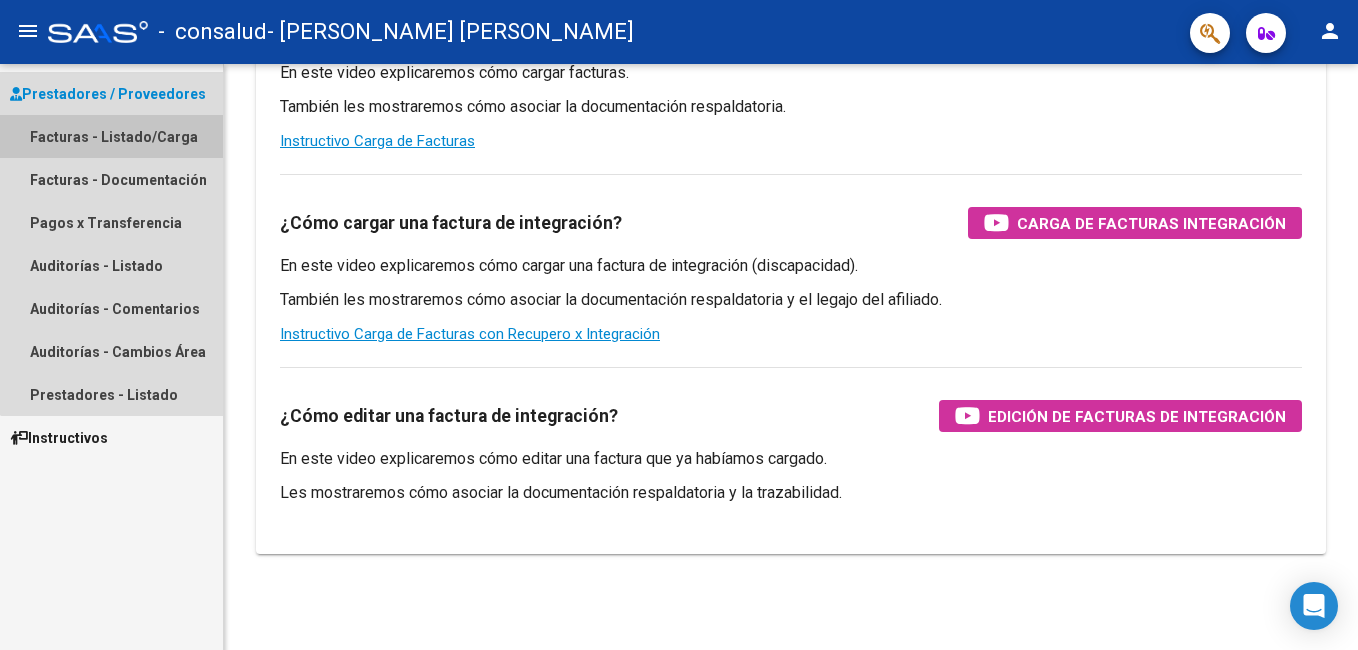 click on "Facturas - Listado/Carga" at bounding box center [111, 136] 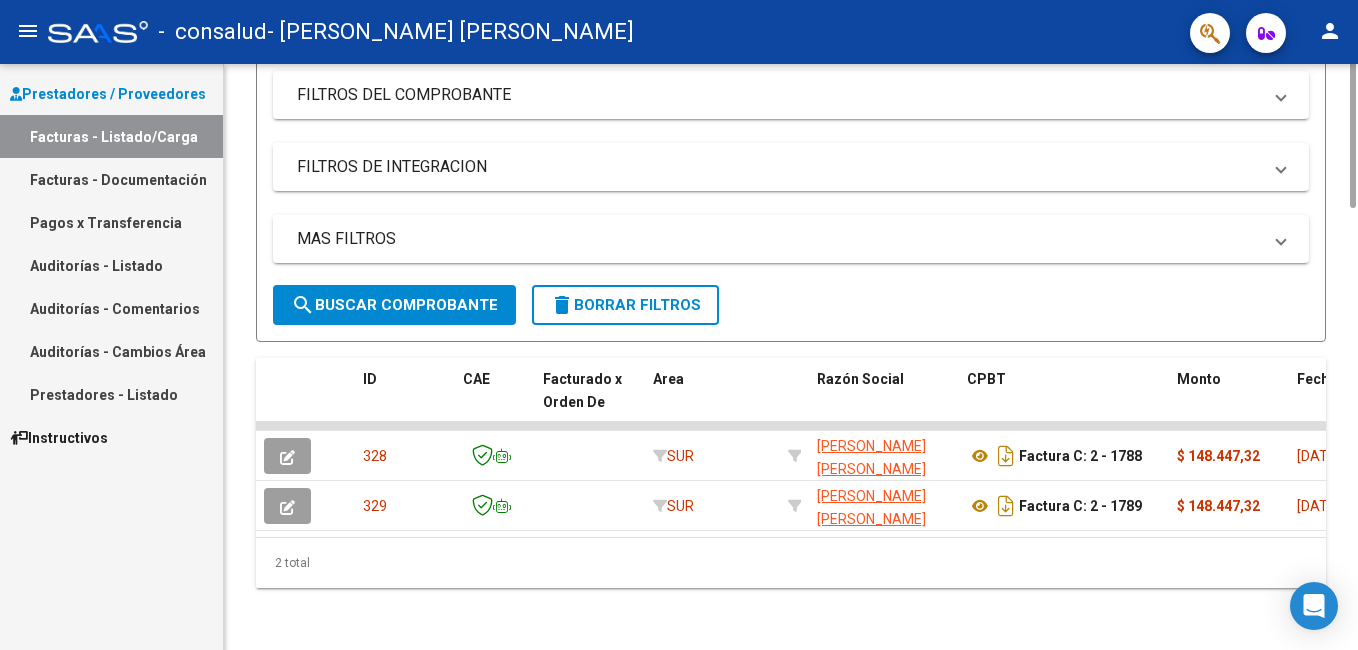 scroll, scrollTop: 0, scrollLeft: 0, axis: both 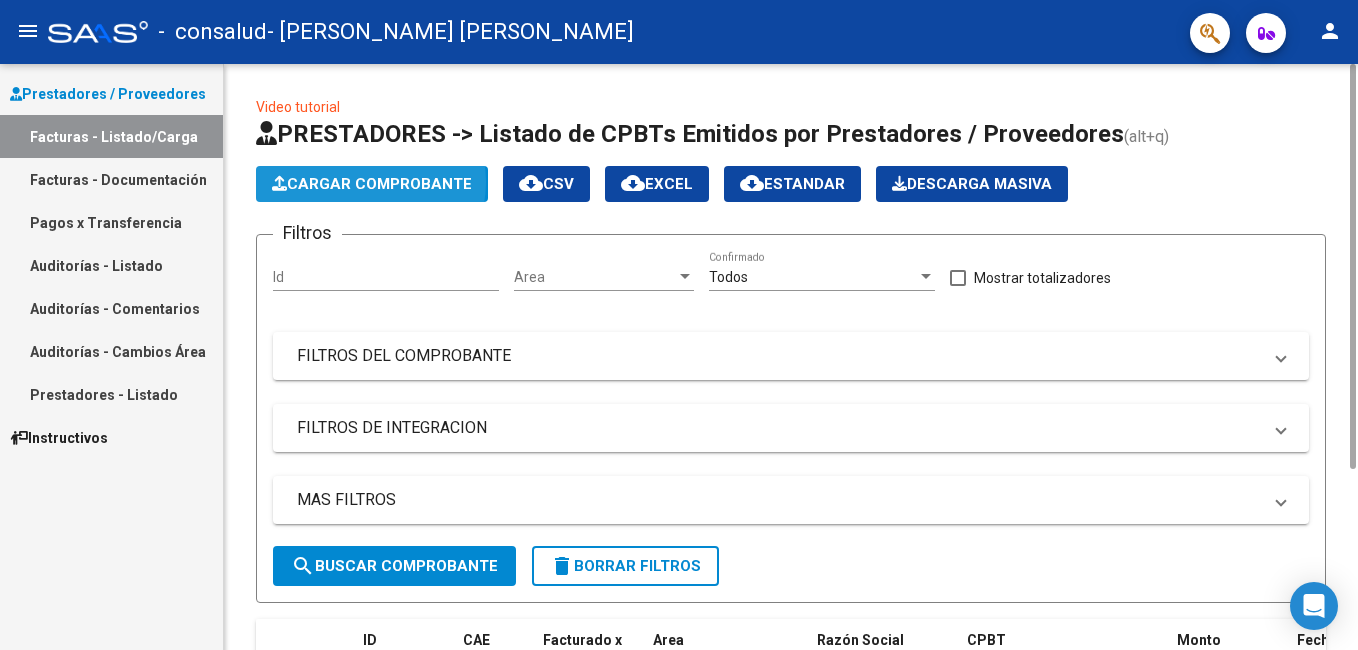 click on "Cargar Comprobante" 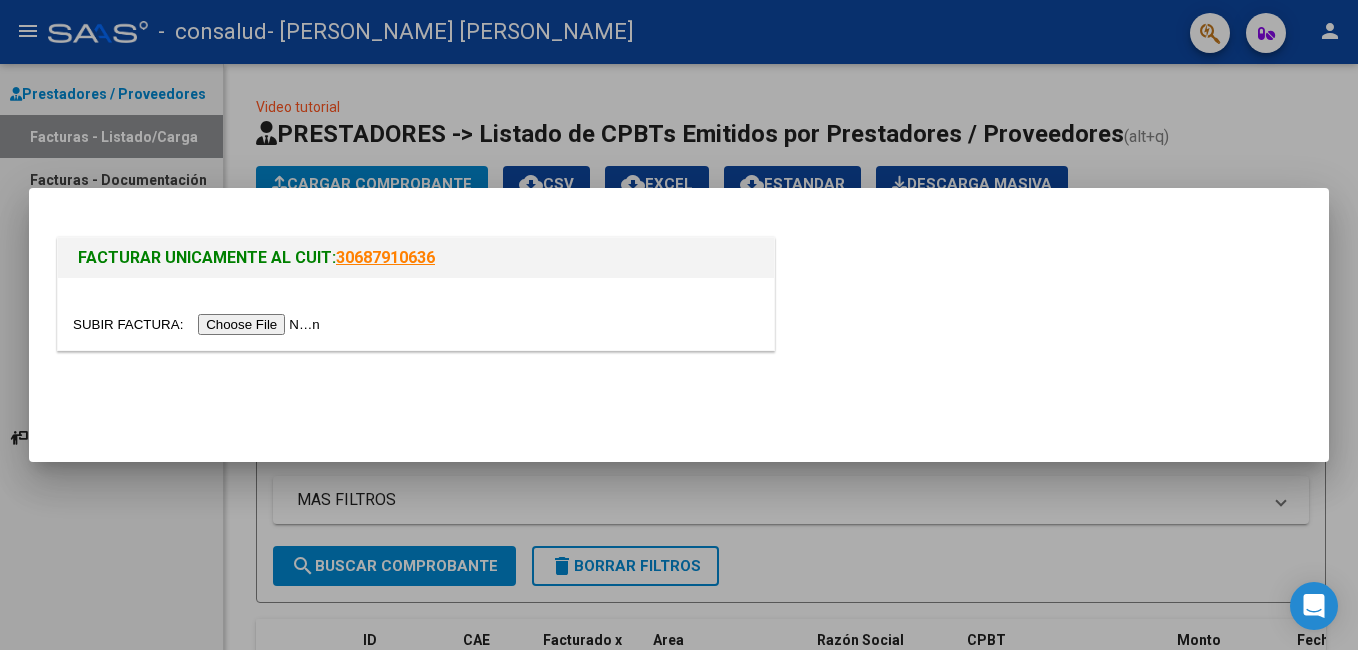 click at bounding box center (199, 324) 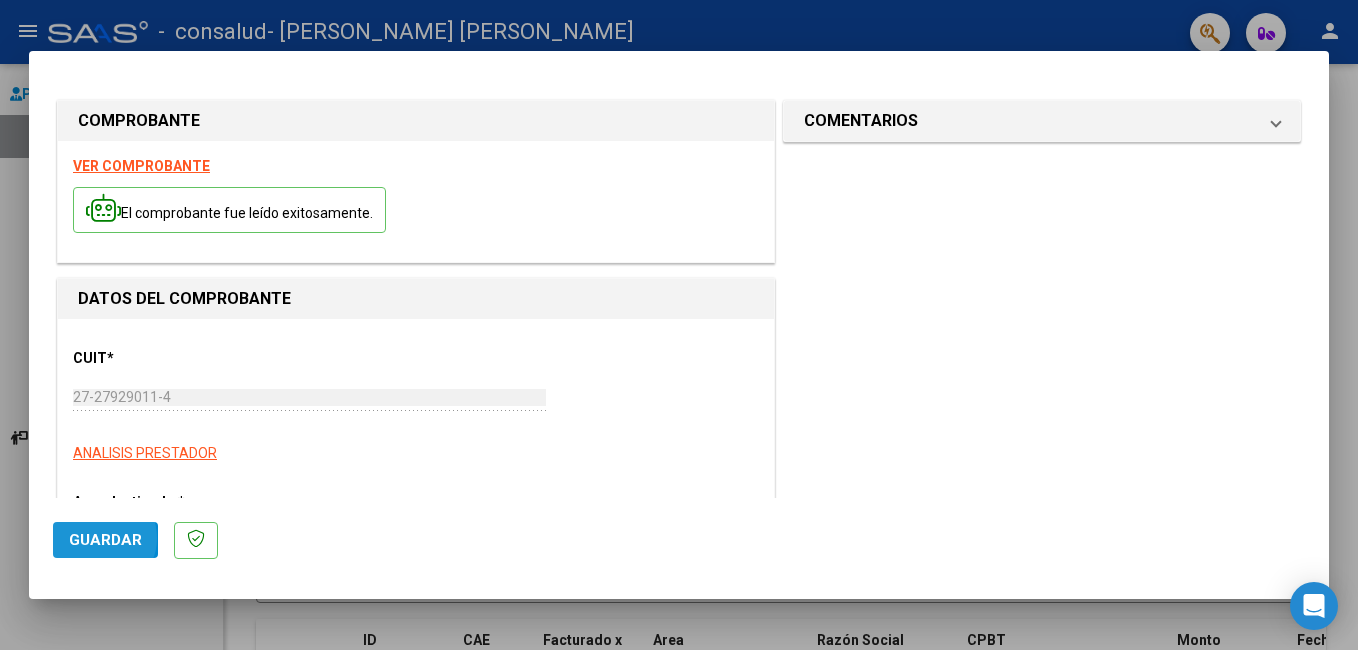 click on "Guardar" 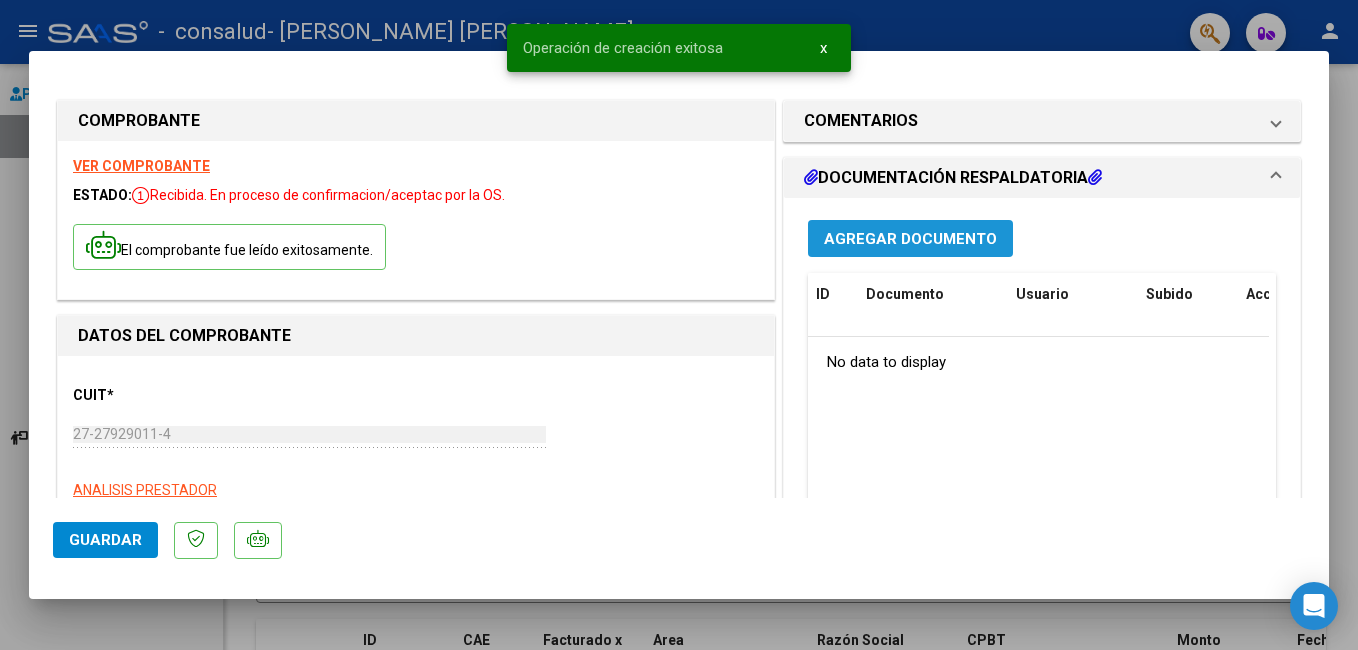 click on "Agregar Documento" at bounding box center (910, 239) 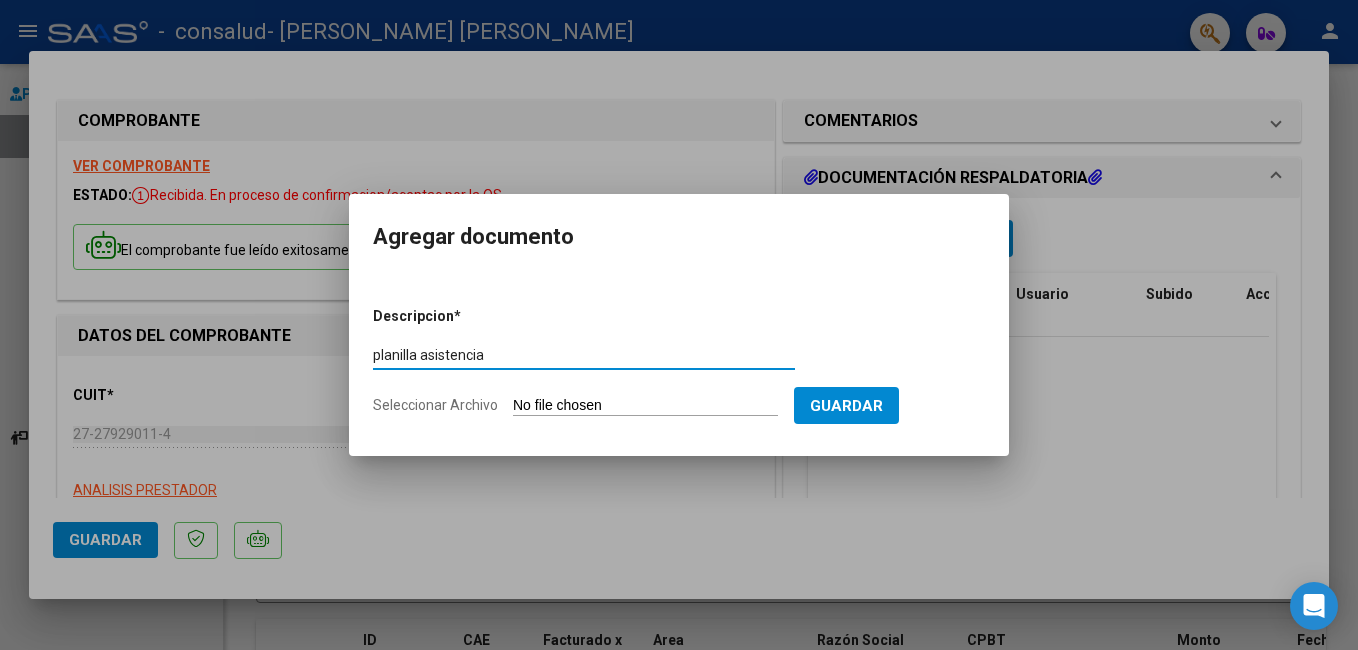 type on "planilla asistencia" 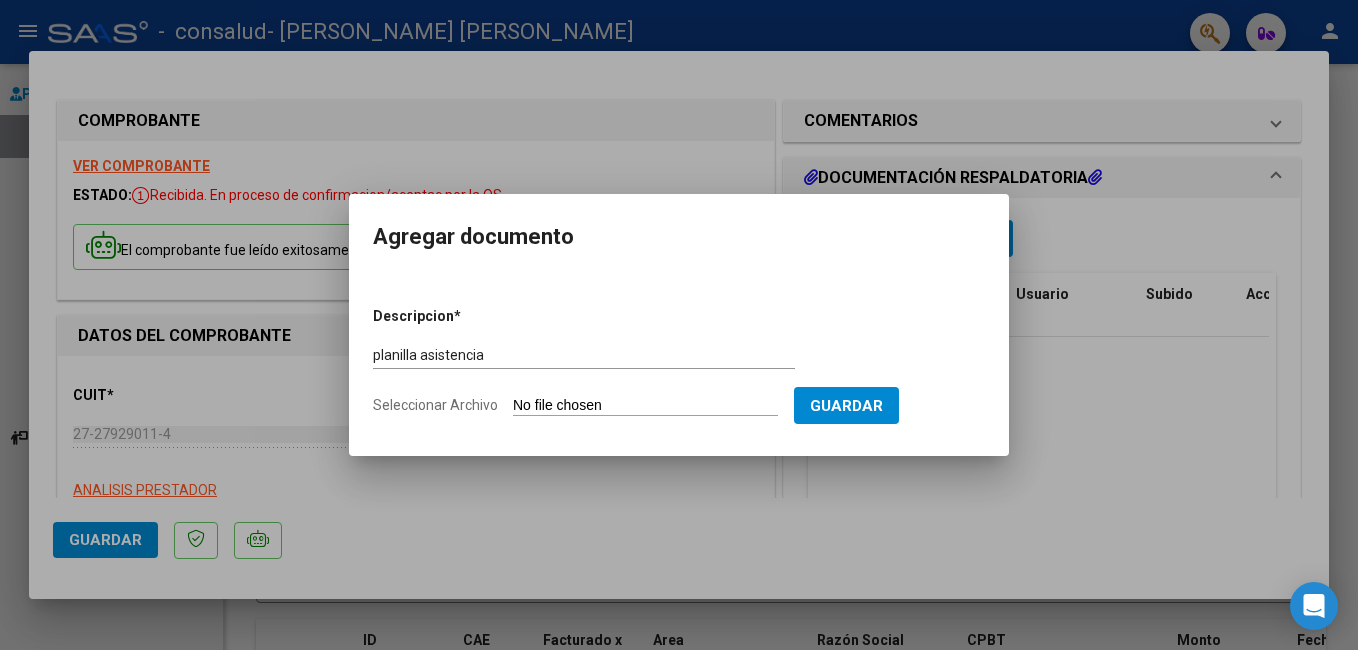 click on "Seleccionar Archivo" at bounding box center [645, 406] 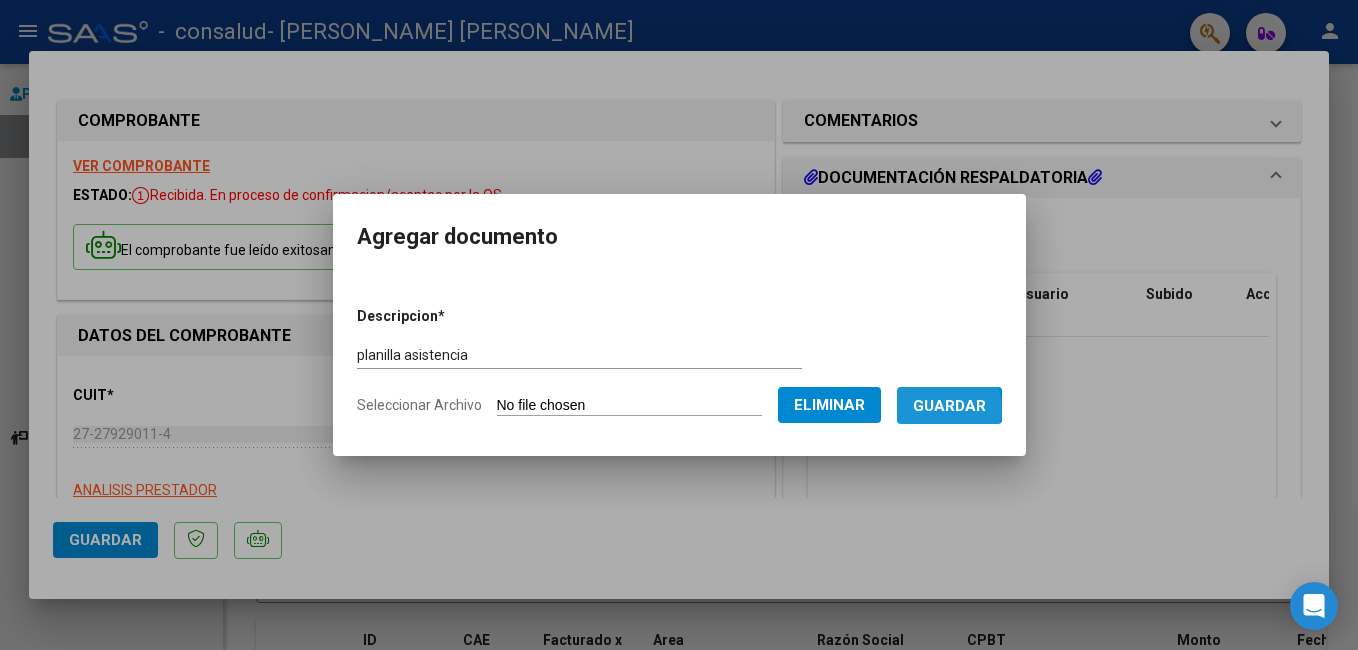 click on "Guardar" at bounding box center [949, 406] 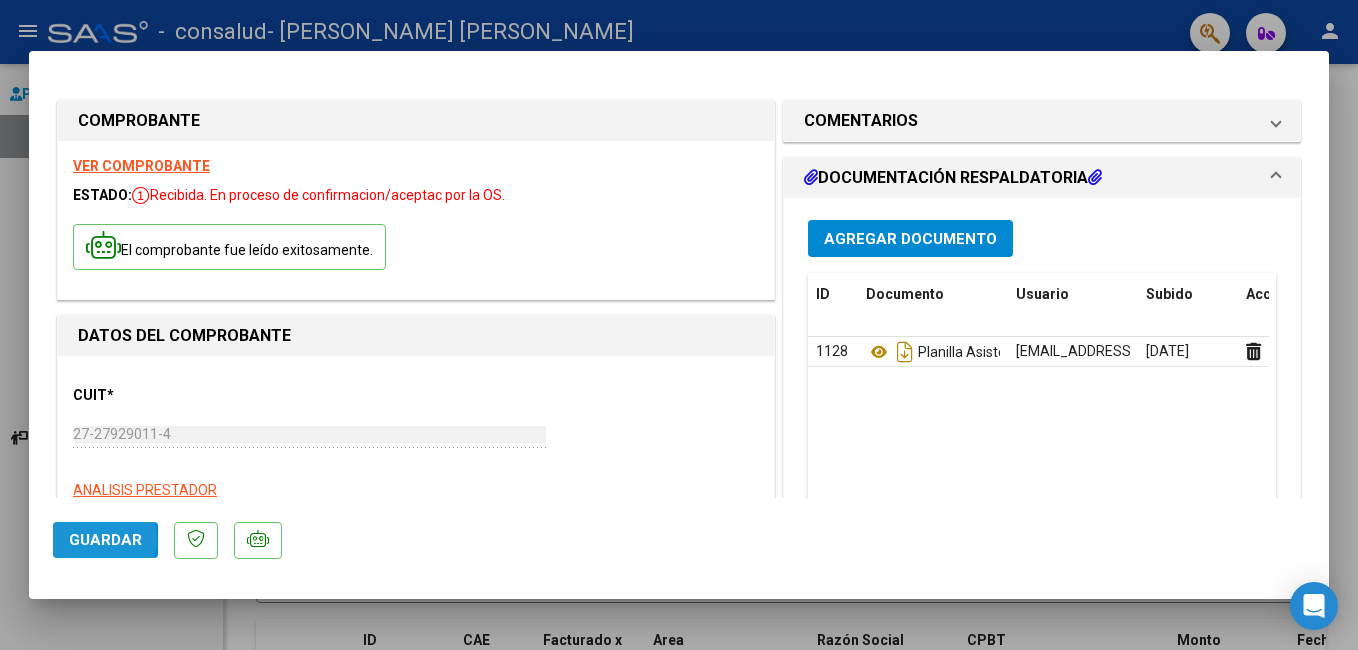 click on "Guardar" 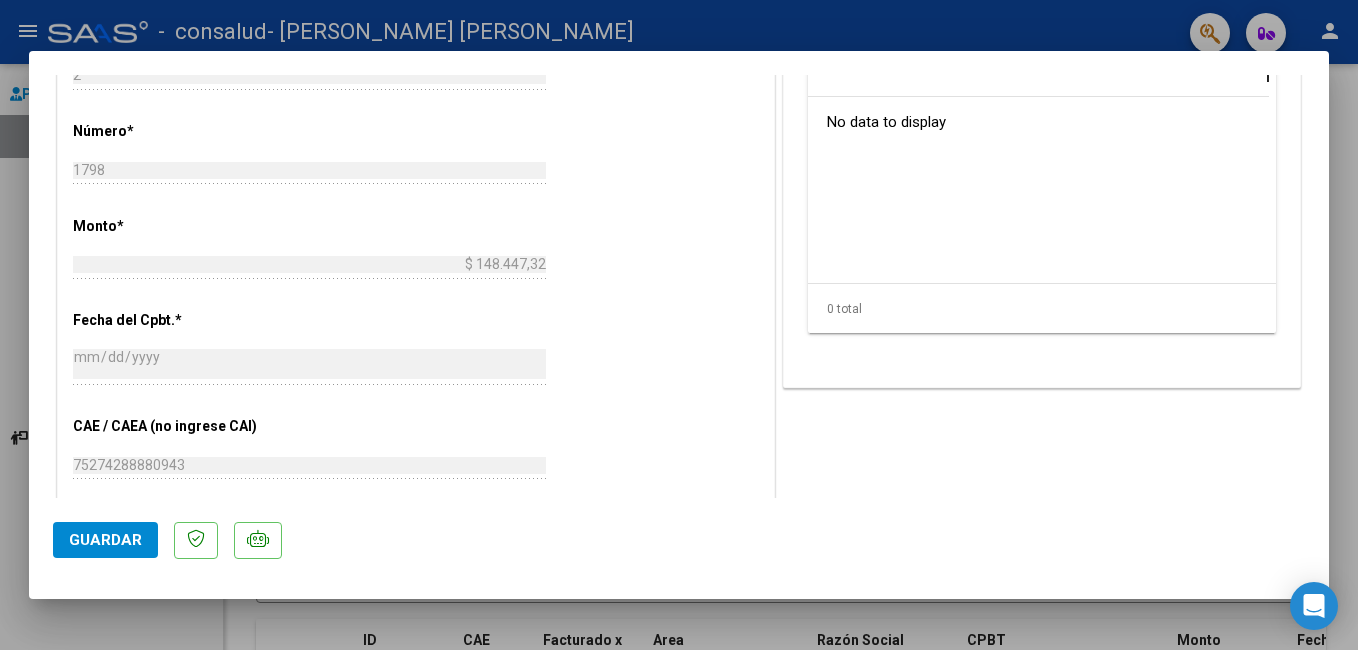 scroll, scrollTop: 740, scrollLeft: 0, axis: vertical 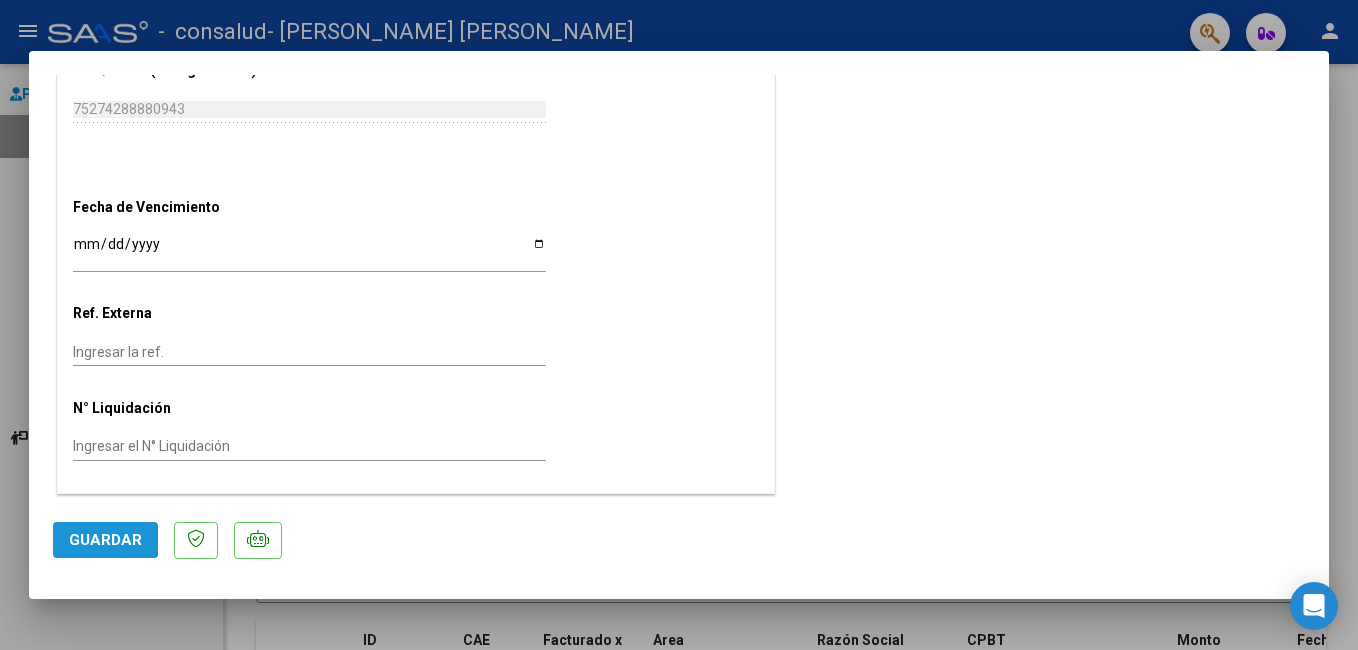 click on "Guardar" 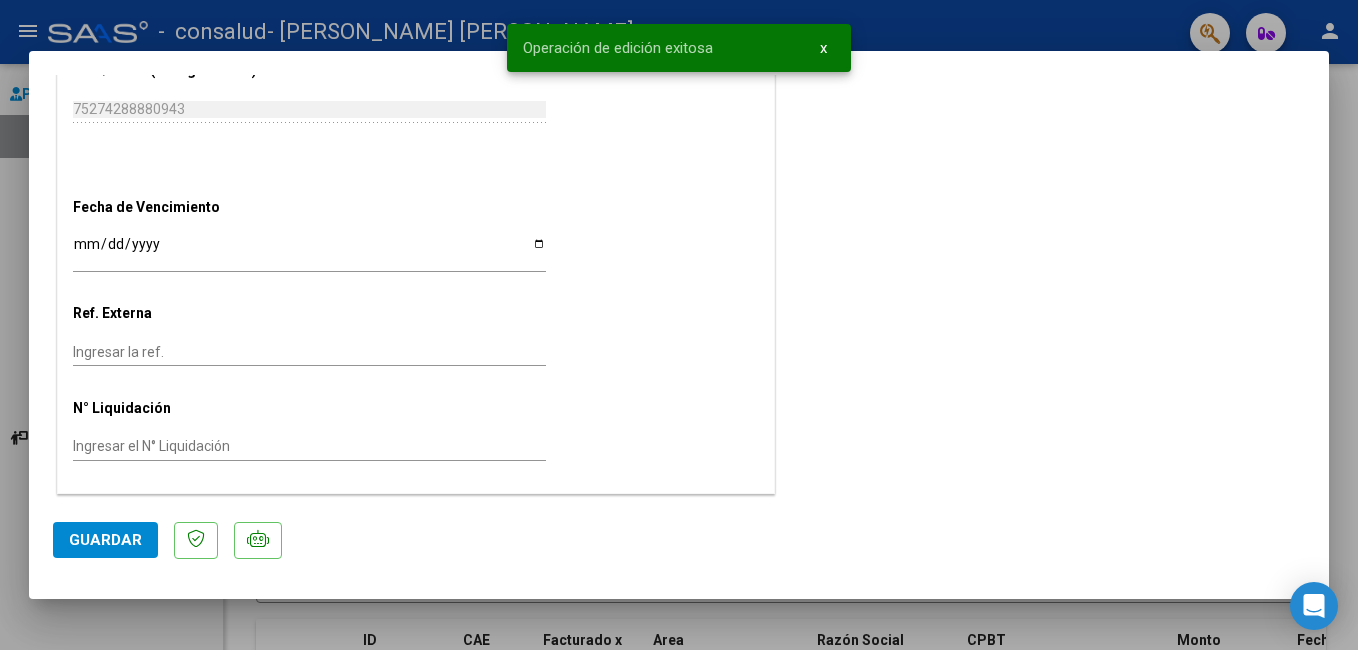 click on "menu -   consalud   - [PERSON_NAME] [PERSON_NAME] person    Prestadores / Proveedores Facturas - Listado/Carga Facturas - Documentación Pagos x Transferencia Auditorías - Listado Auditorías - Comentarios Auditorías - Cambios Área Prestadores - Listado    Instructivos  Video tutorial   PRESTADORES -> Listado de CPBTs Emitidos por Prestadores / Proveedores (alt+q)
cloud_download  CSV  cloud_download  EXCEL  cloud_download  Estandar   Descarga Masiva
Filtros Id Area Area Todos  Confirmado   Mostrar totalizadores   FILTROS DEL COMPROBANTE  Comprobante Tipo Comprobante Tipo Start date – Fec. Comprobante Desde / Hasta Días Emisión Desde(cant. días) Días Emisión Hasta(cant. días) CUIT / Razón Social Pto. Venta Nro. Comprobante Código SSS CAE Válido CAE Válido Todos  Cargado Módulo Hosp. Todos  Tiene facturacion Apócrifa Hospital Refes  FILTROS DE INTEGRACION  Período De Prestación Campos del Archivo de Rendición Devuelto x SSS (dr_envio) Todos  Rendido x SSS (dr_envio) Todos  Todos" at bounding box center [679, 325] 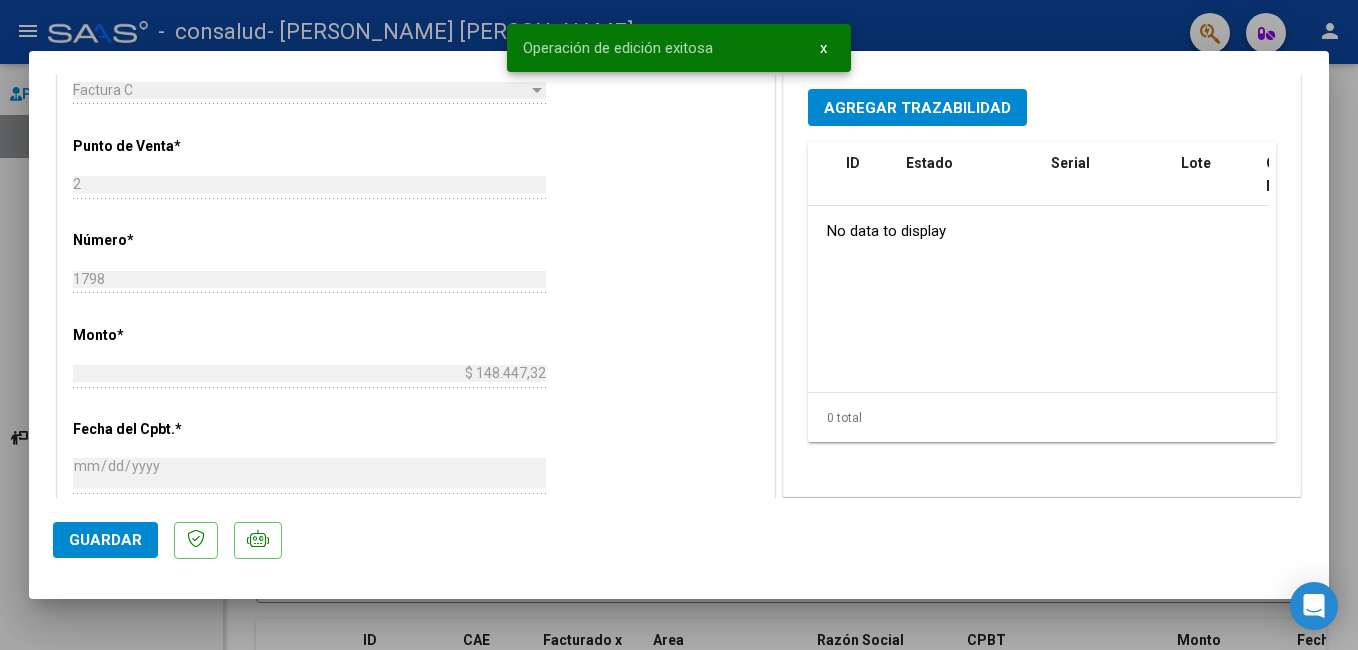 scroll, scrollTop: 216, scrollLeft: 0, axis: vertical 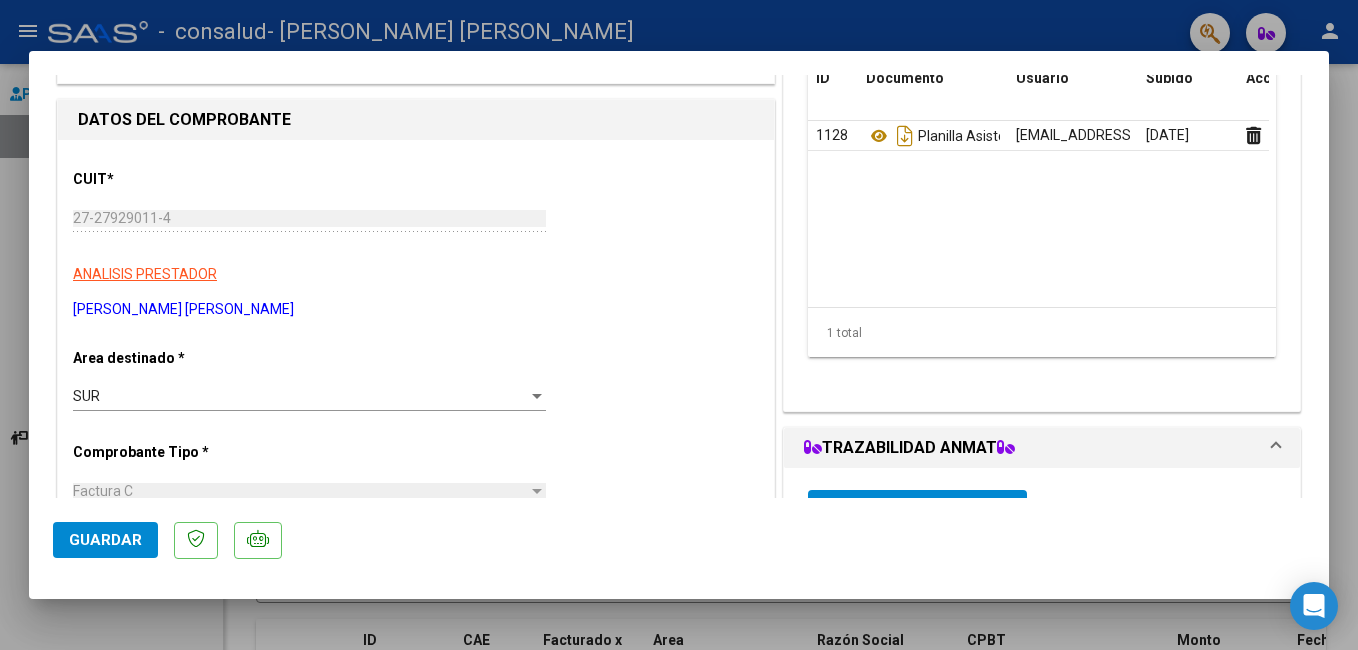 click at bounding box center (679, 325) 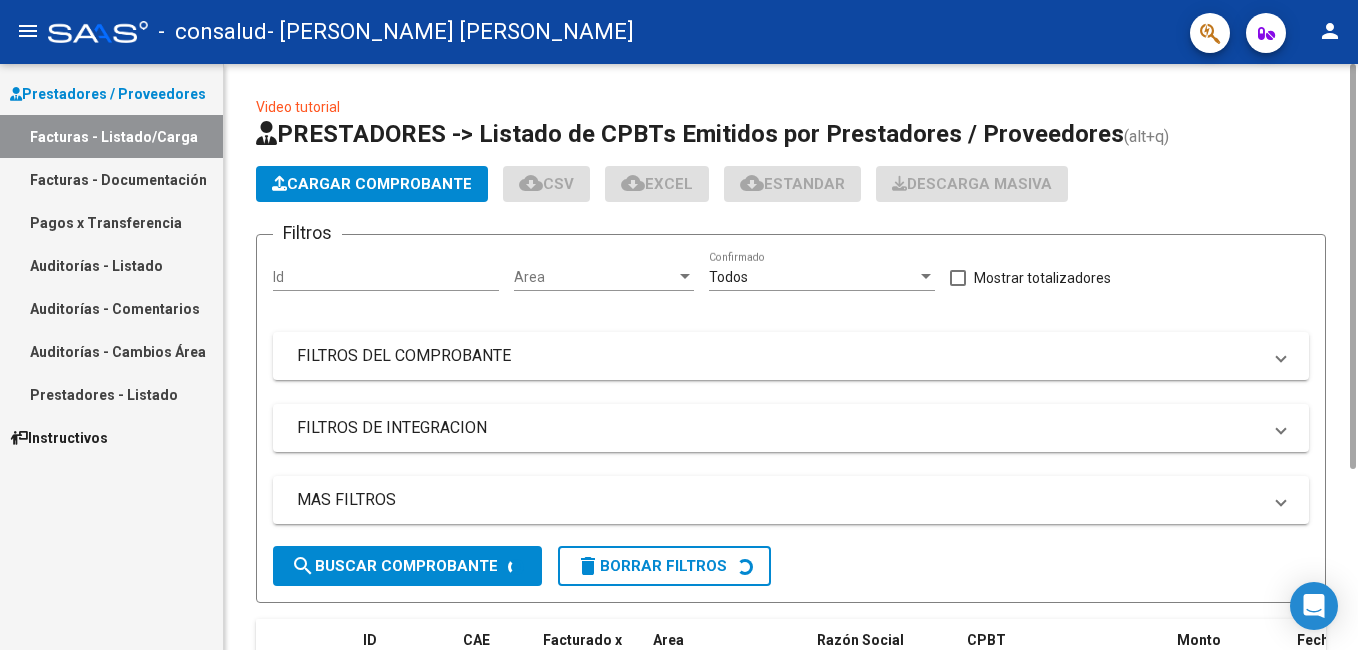 click on "Filtros Id Area Area Todos  Confirmado   Mostrar totalizadores   FILTROS DEL COMPROBANTE  Comprobante Tipo Comprobante Tipo Start date – Fec. Comprobante Desde / Hasta Días Emisión Desde(cant. días) Días Emisión Hasta(cant. días) CUIT / Razón Social Pto. Venta Nro. Comprobante Código SSS CAE Válido CAE Válido Todos  Cargado Módulo Hosp. Todos  Tiene facturacion Apócrifa Hospital Refes  FILTROS DE INTEGRACION  Período De Prestación Campos del Archivo de Rendición Devuelto x SSS (dr_envio) Todos  Rendido x SSS (dr_envio) Tipo de Registro Tipo de Registro Período Presentación Período [PERSON_NAME] del Legajo Asociado (preaprobación) Afiliado Legajo (cuil/nombre) Todos  Solo facturas preaprobadas  MAS FILTROS  Todos  Con Doc. Respaldatoria Todos  Con Trazabilidad Todos  Asociado a Expediente Sur Auditoría Auditoría Auditoría Id Start date – Auditoría Confirmada Desde / Hasta Start date – Fec. Rec. Desde / Hasta Start date – Fec. Creado Desde / Hasta Start date – Op Estado" 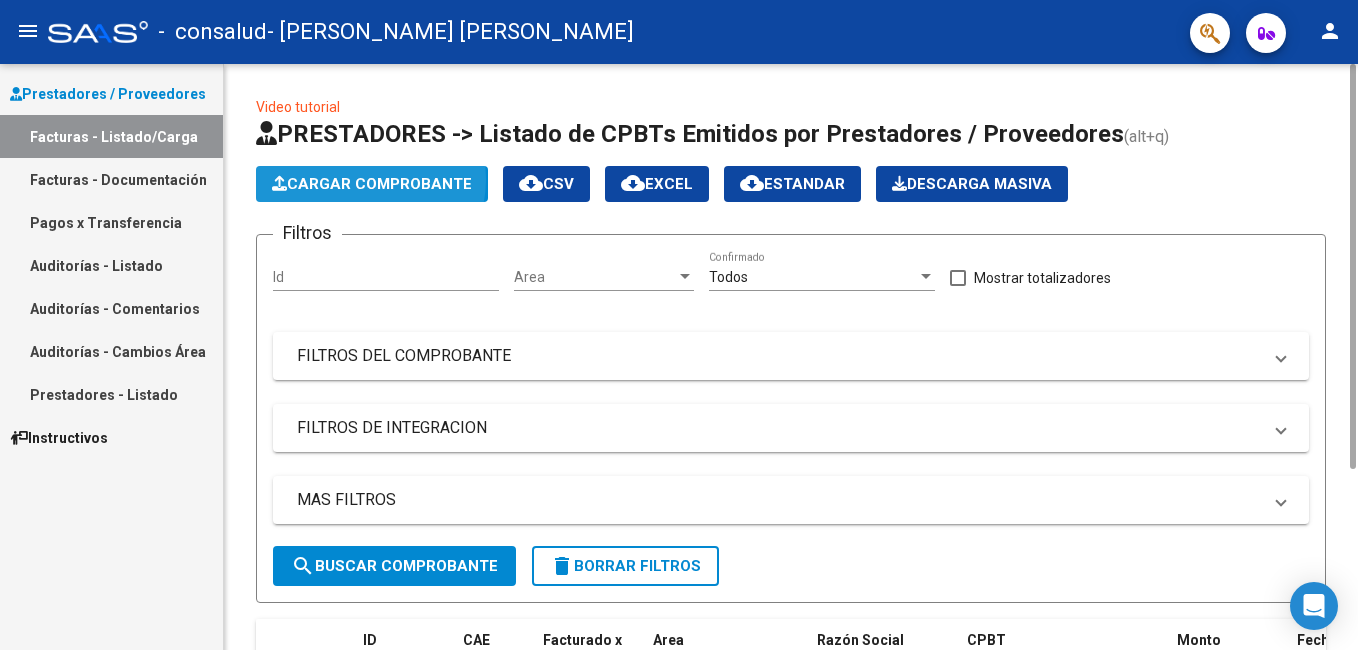 click on "Cargar Comprobante" 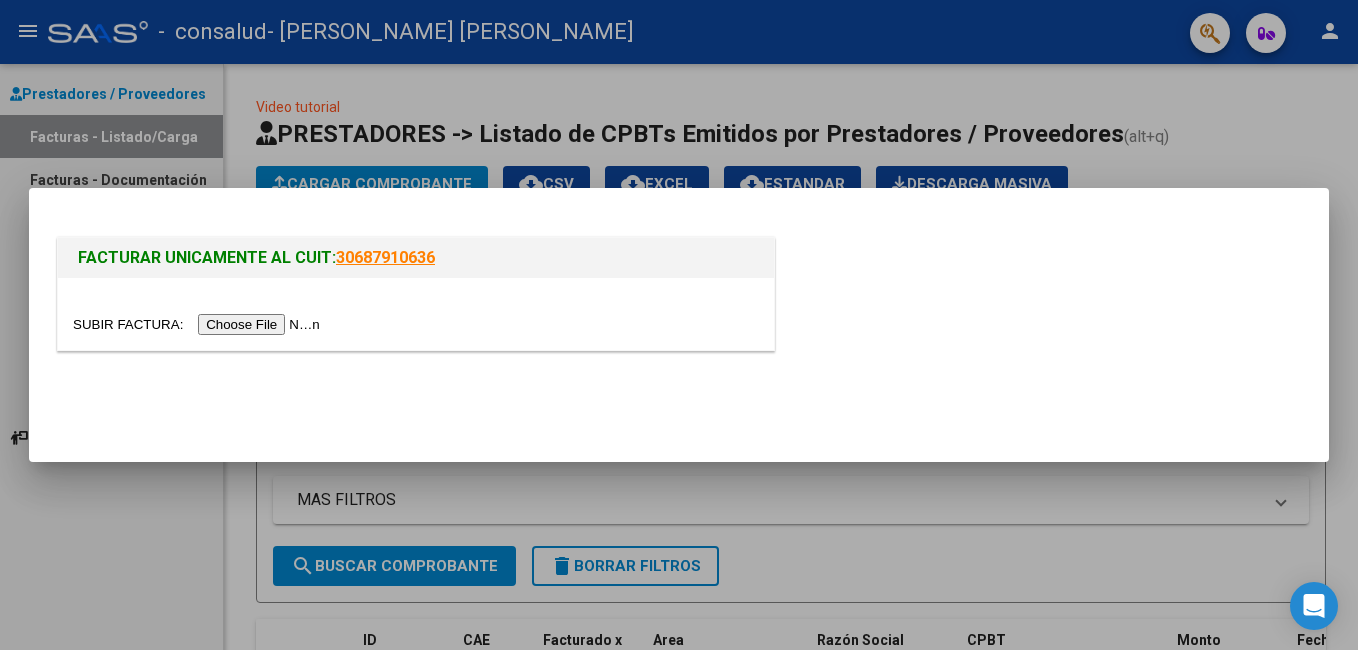 click at bounding box center (199, 324) 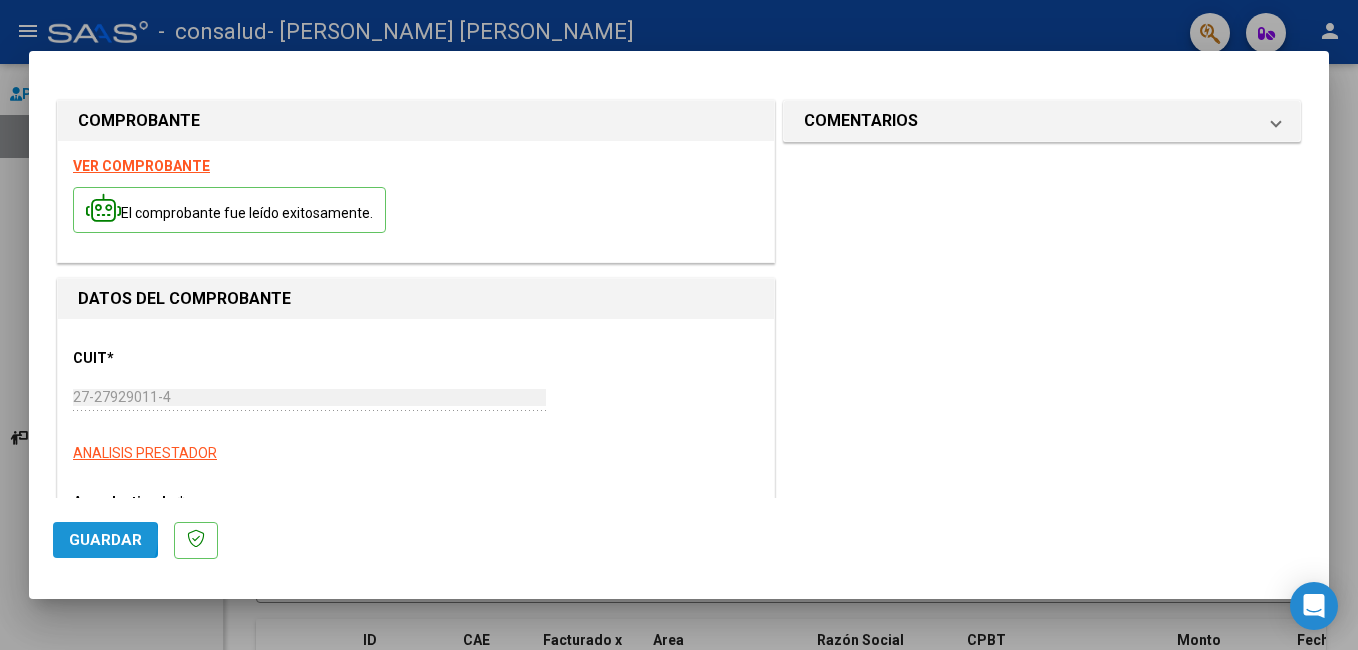 click on "Guardar" 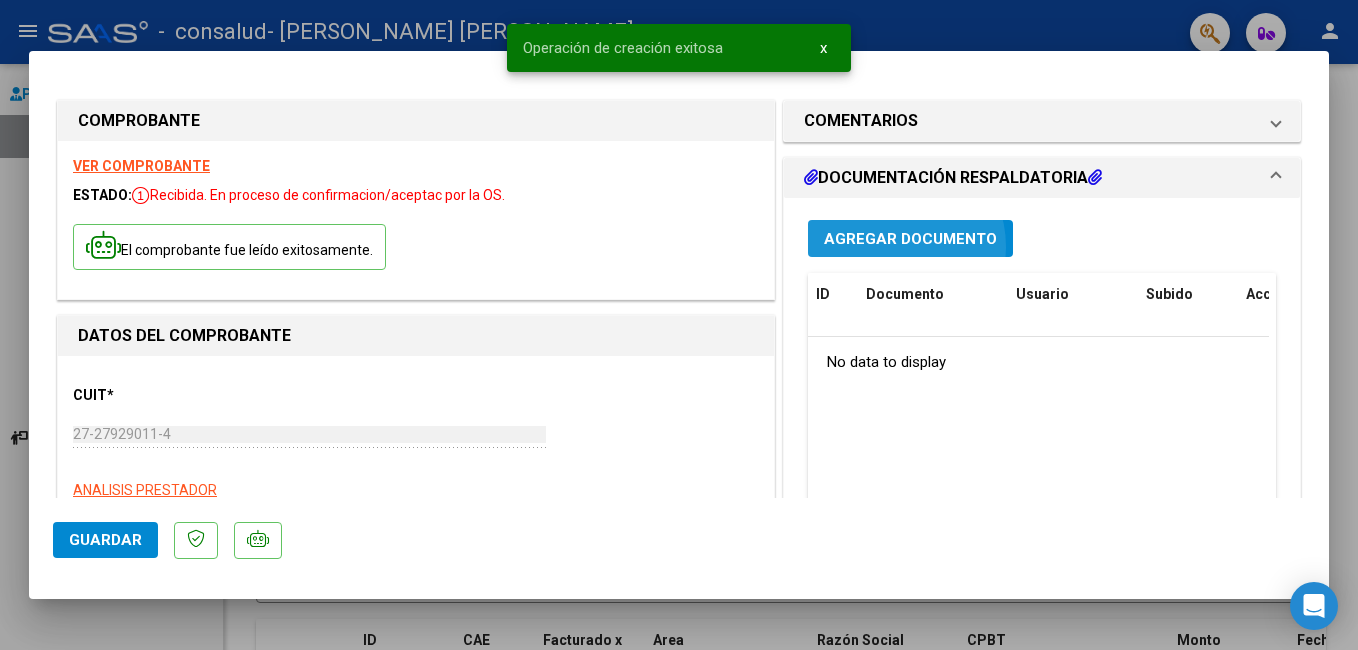click on "Agregar Documento" at bounding box center [910, 239] 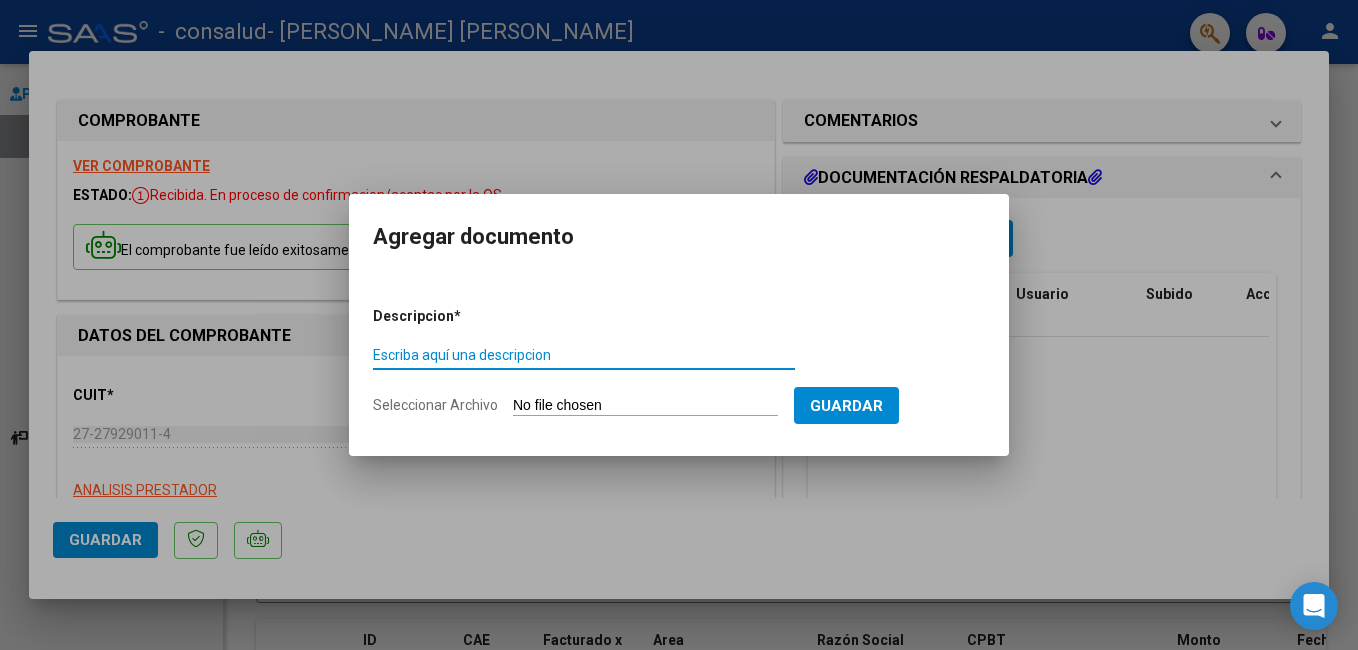 click on "Escriba aquí una descripcion" at bounding box center [584, 355] 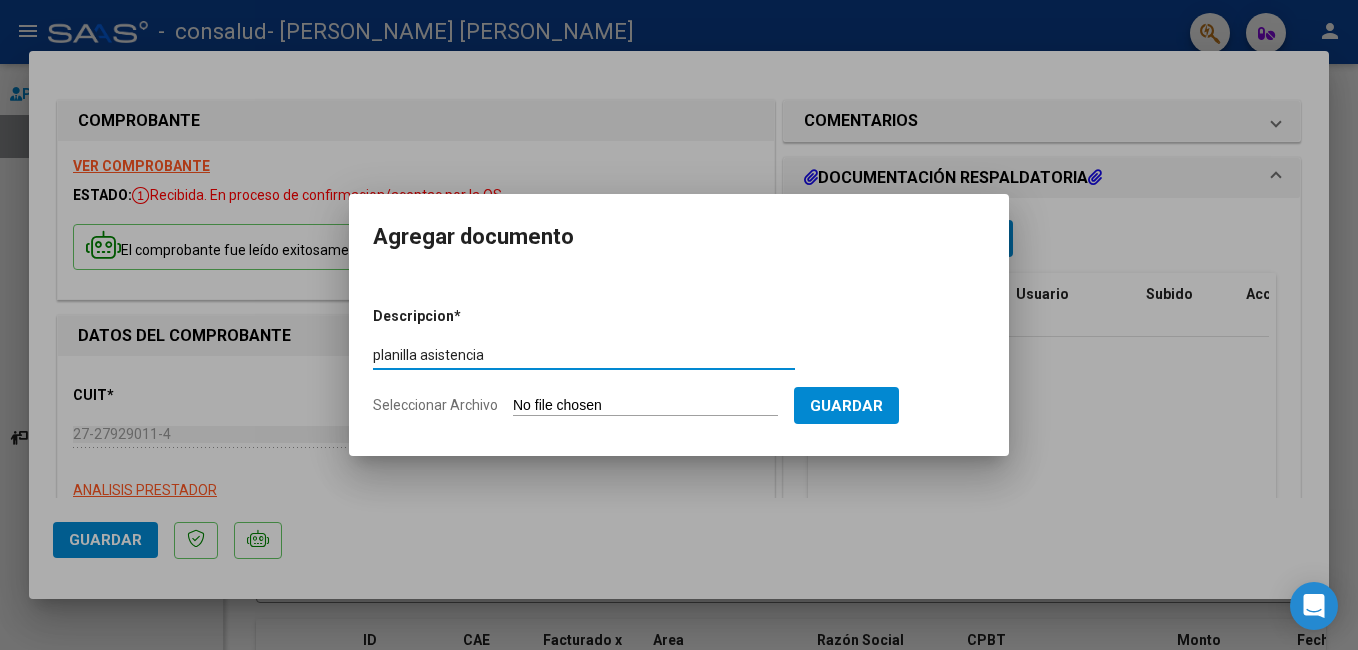 type on "planilla asistencia" 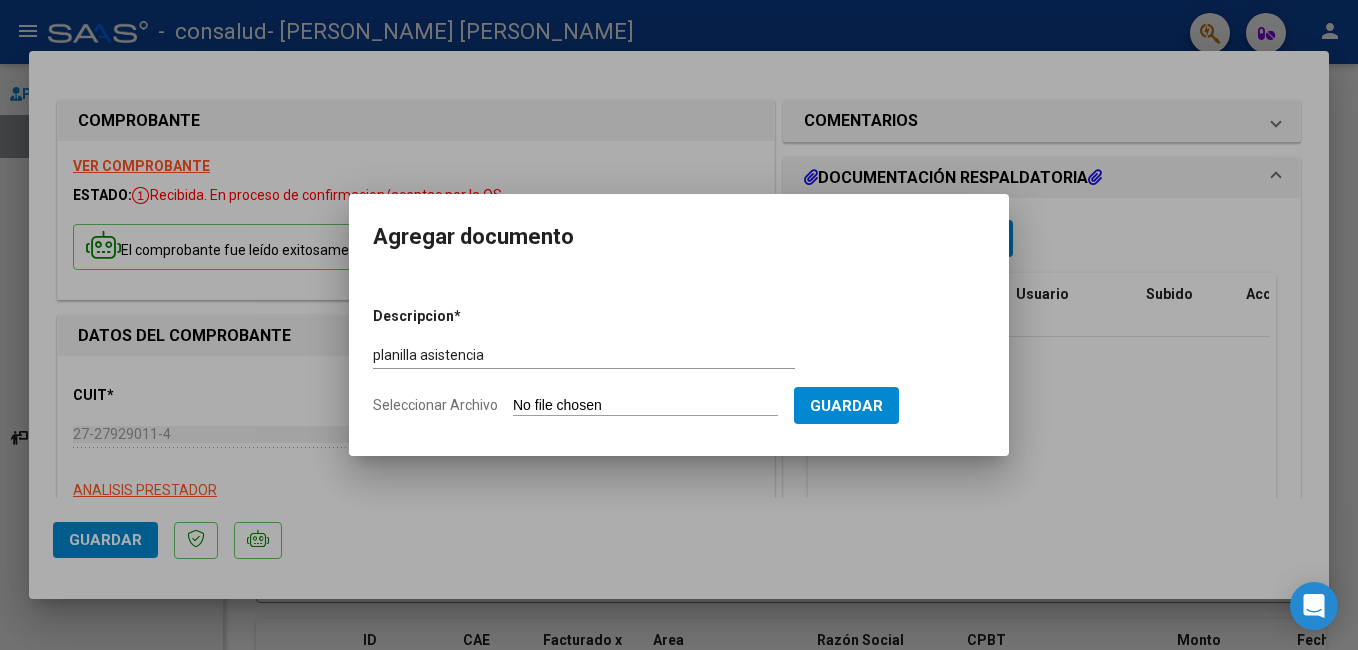 click on "Seleccionar Archivo" at bounding box center [645, 406] 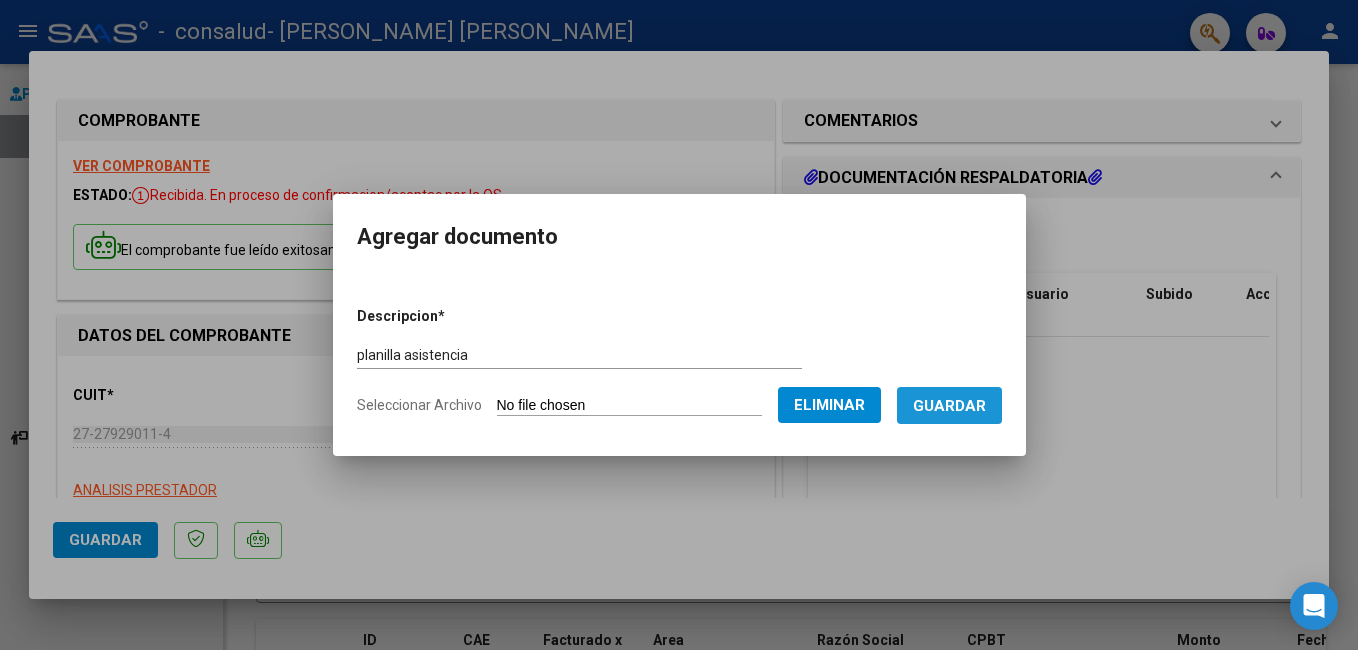 click on "Guardar" at bounding box center (949, 406) 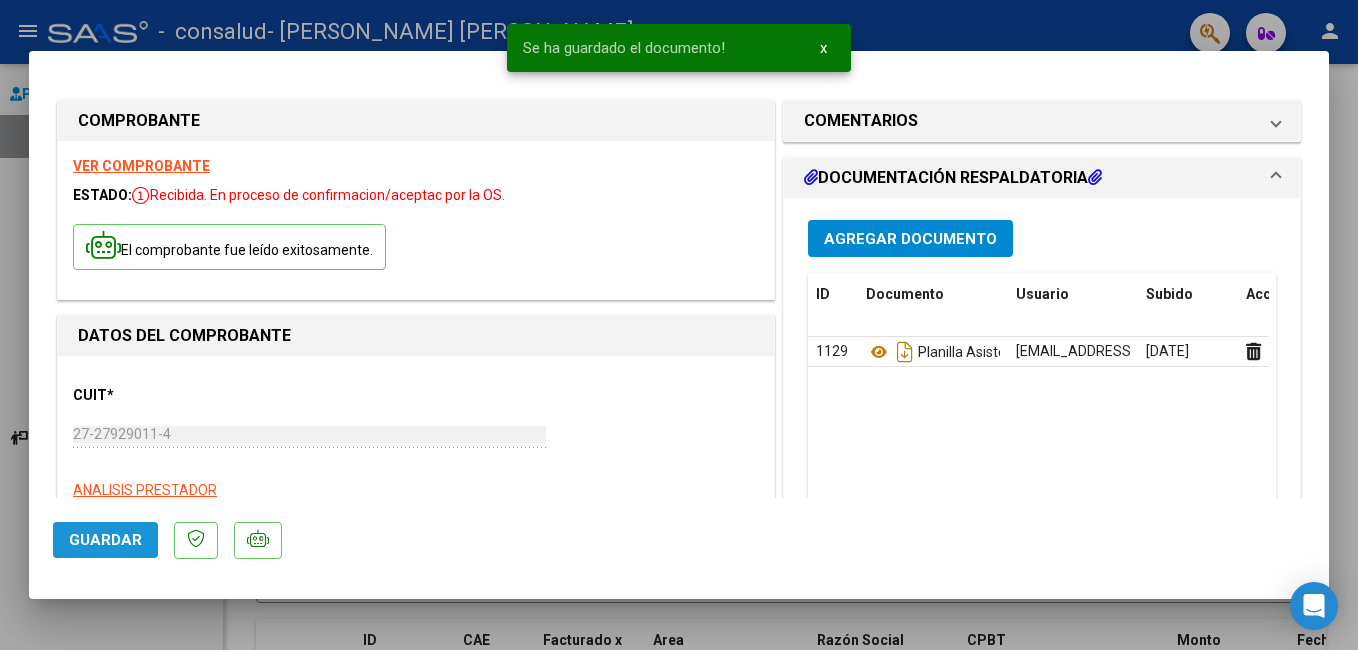 click on "Guardar" 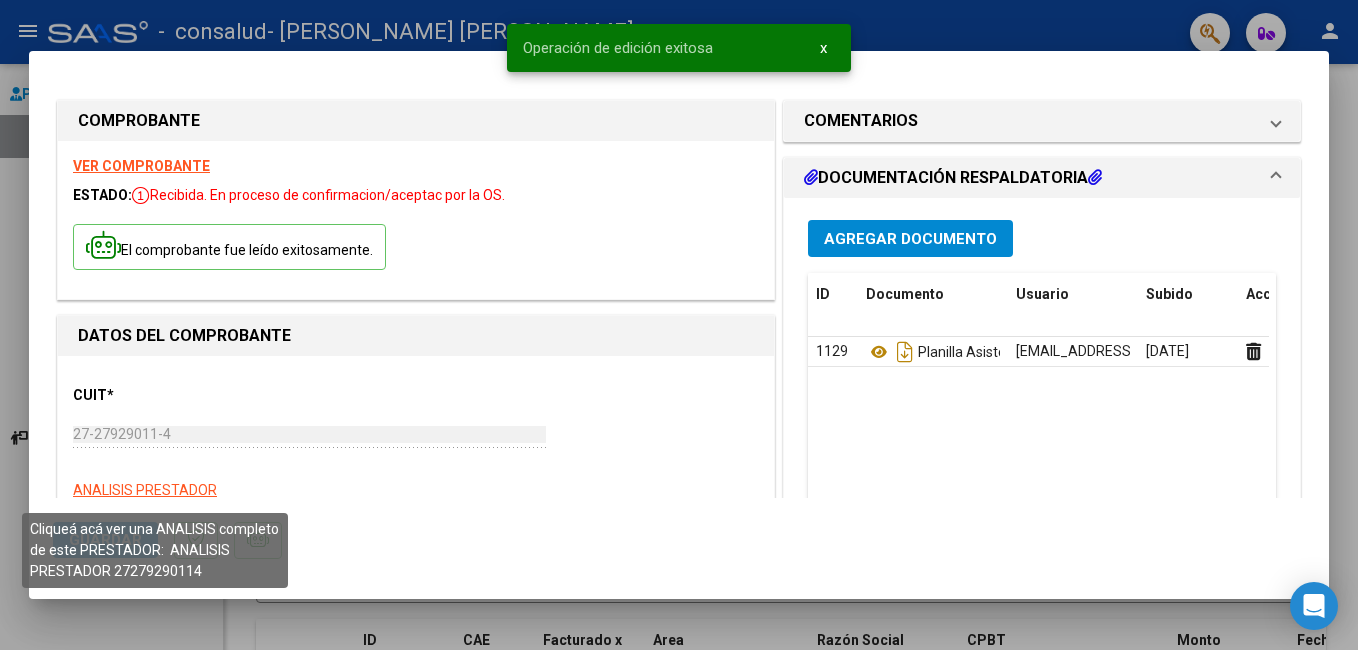 click on "ANALISIS PRESTADOR" at bounding box center [145, 490] 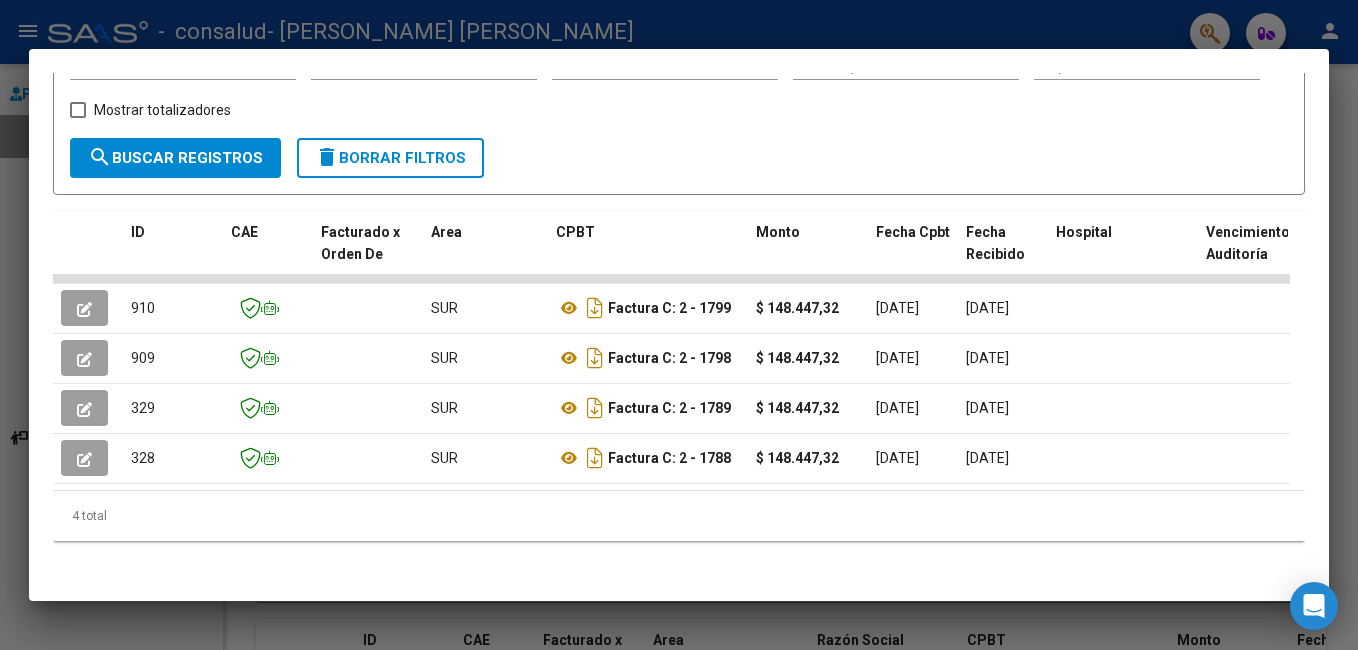 scroll, scrollTop: 315, scrollLeft: 0, axis: vertical 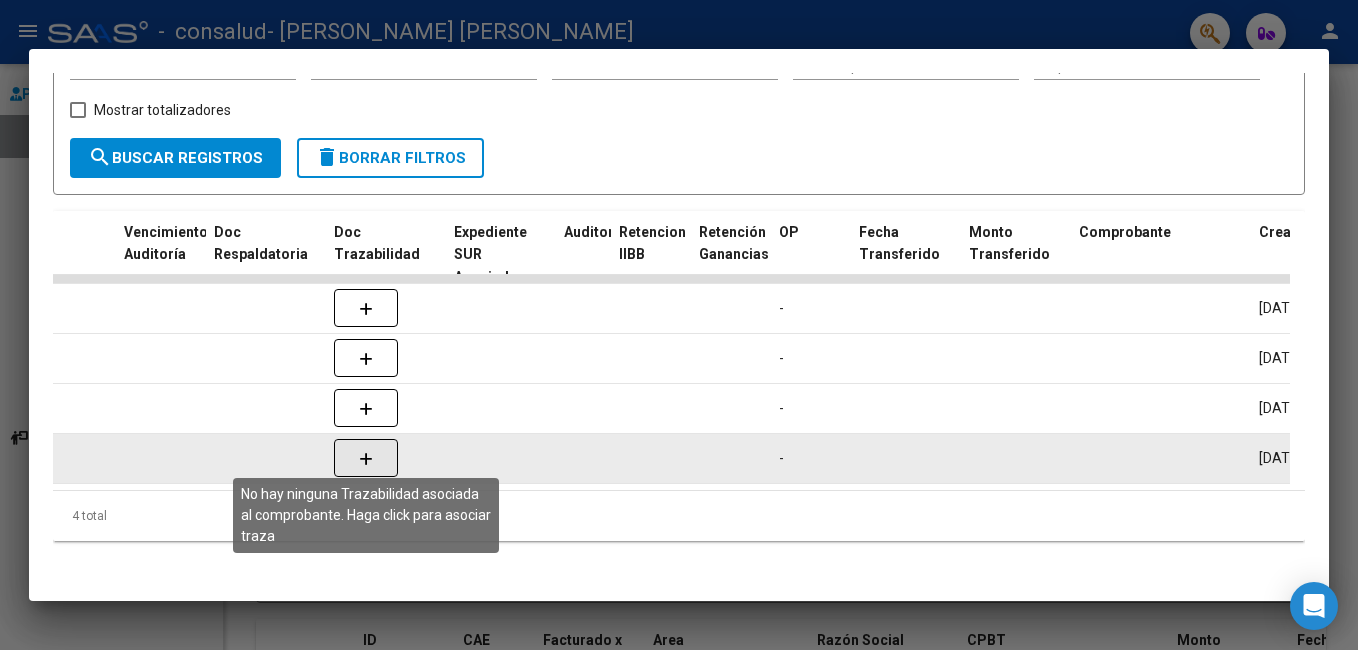 click 